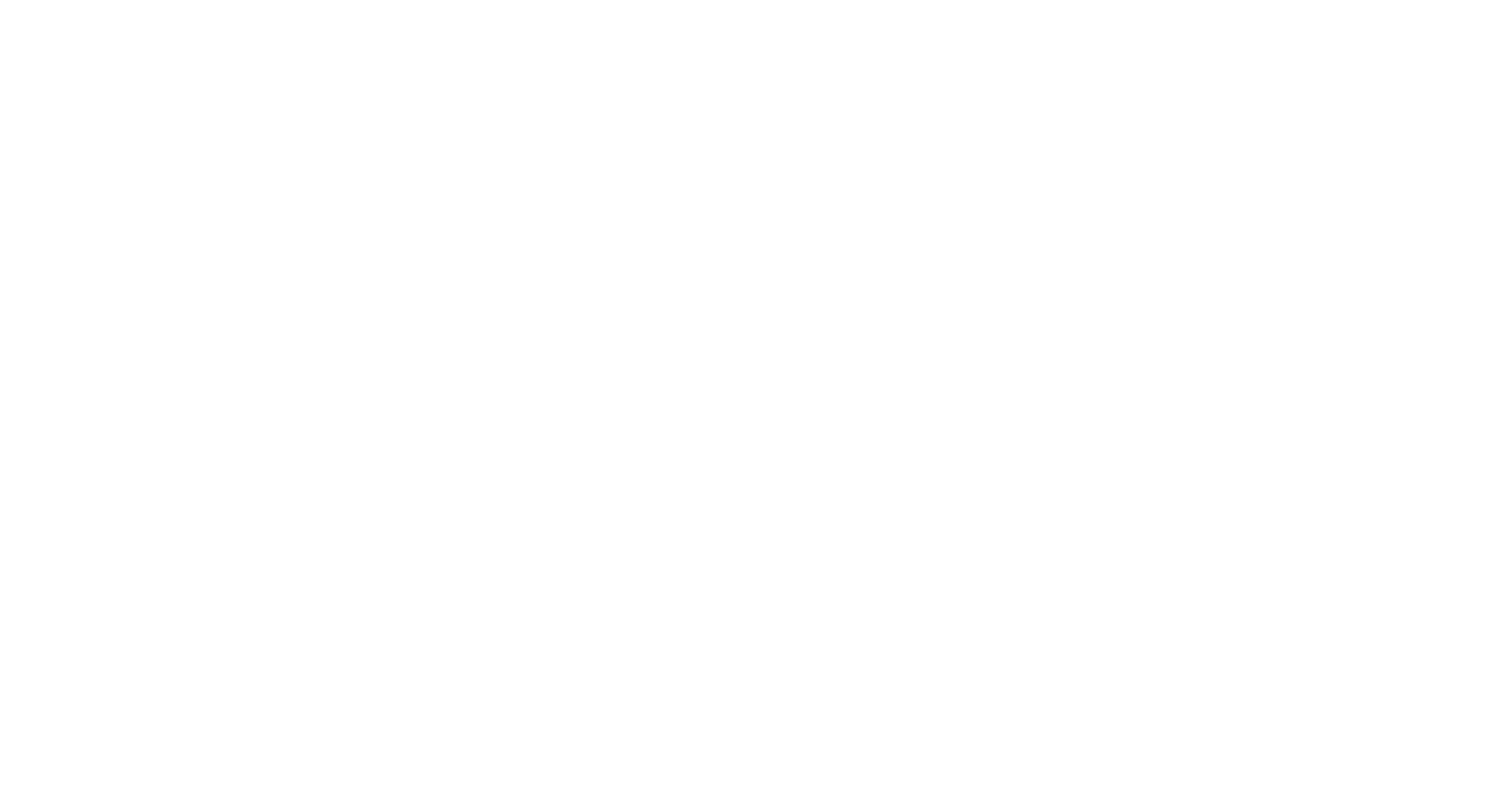scroll, scrollTop: 0, scrollLeft: 0, axis: both 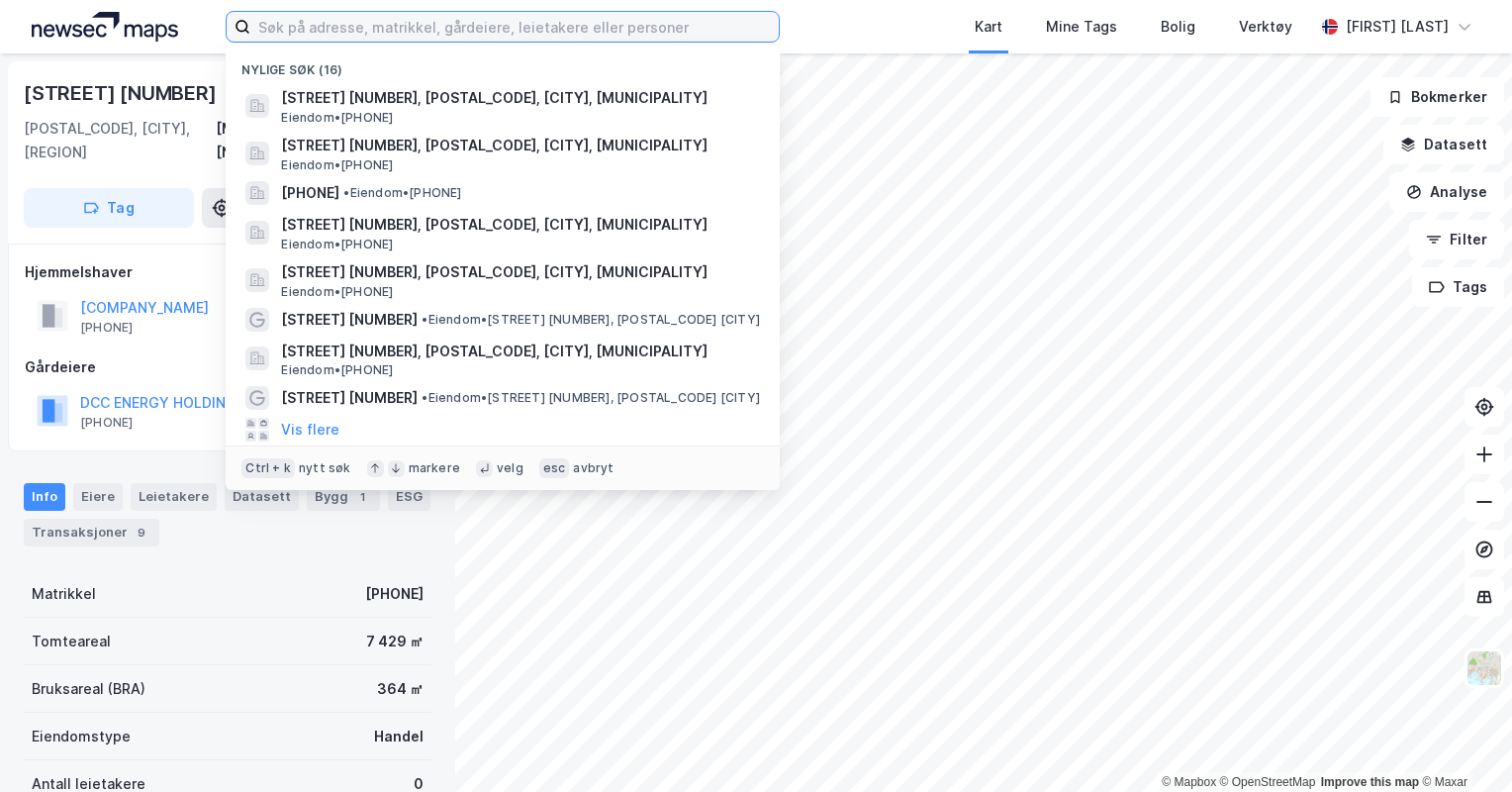 click at bounding box center (515, 27) 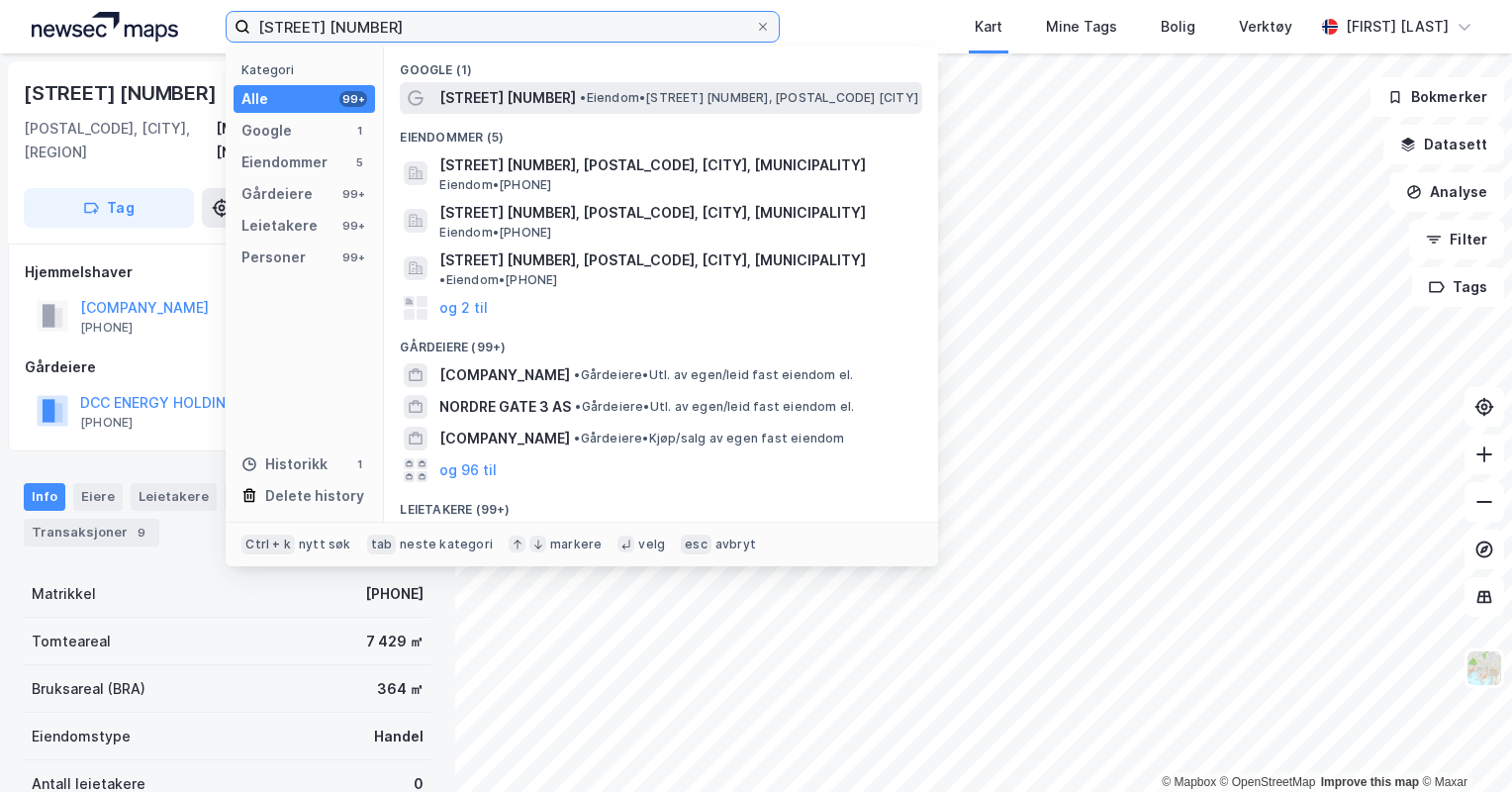 type on "[STREET] [NUMBER]" 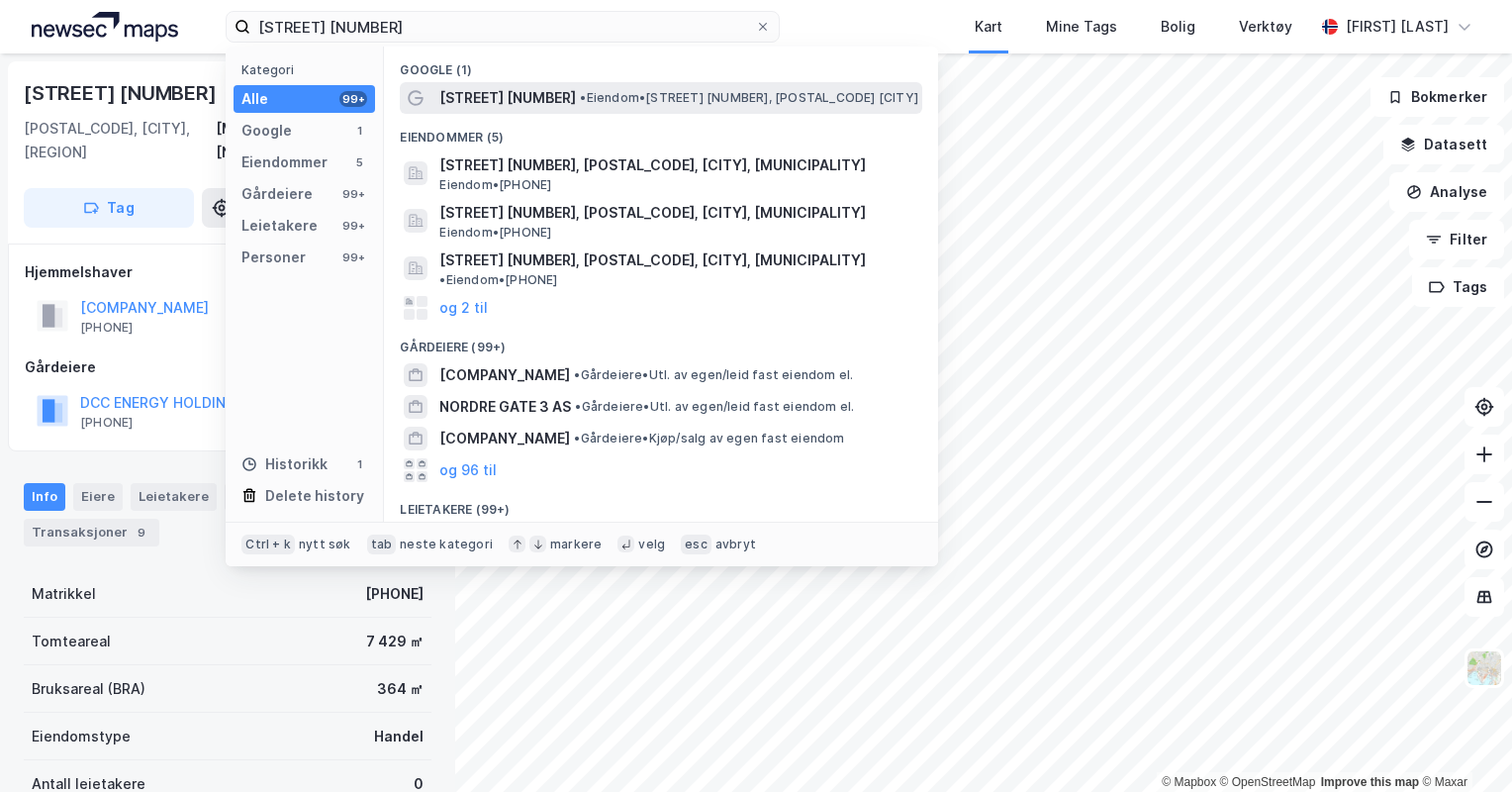 click on "•  Eiendom  •  [STREET] [NUMBER], [POSTAL_CODE] [CITY]" at bounding box center [749, 98] 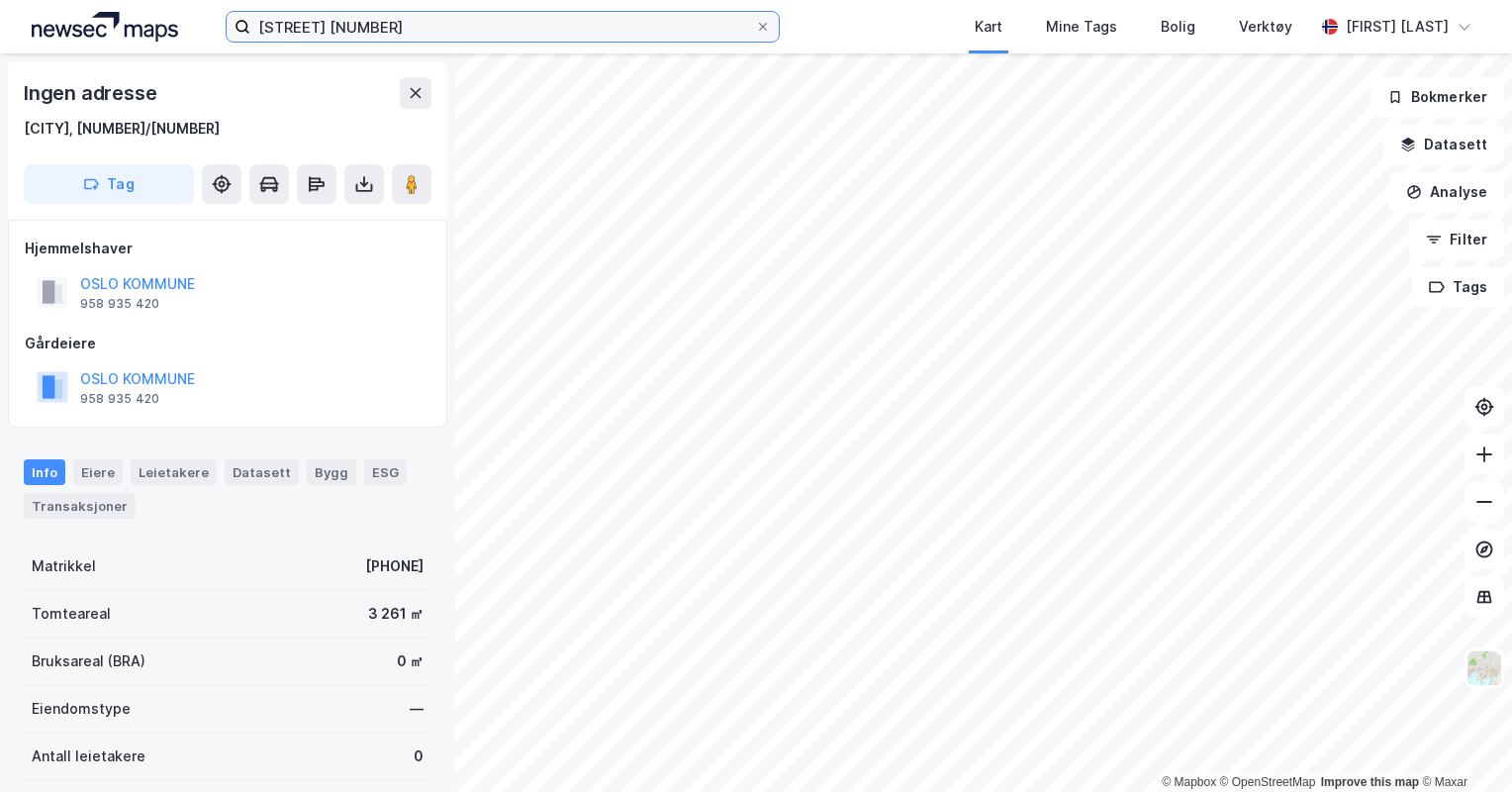 click on "[STREET] [NUMBER]" at bounding box center [503, 27] 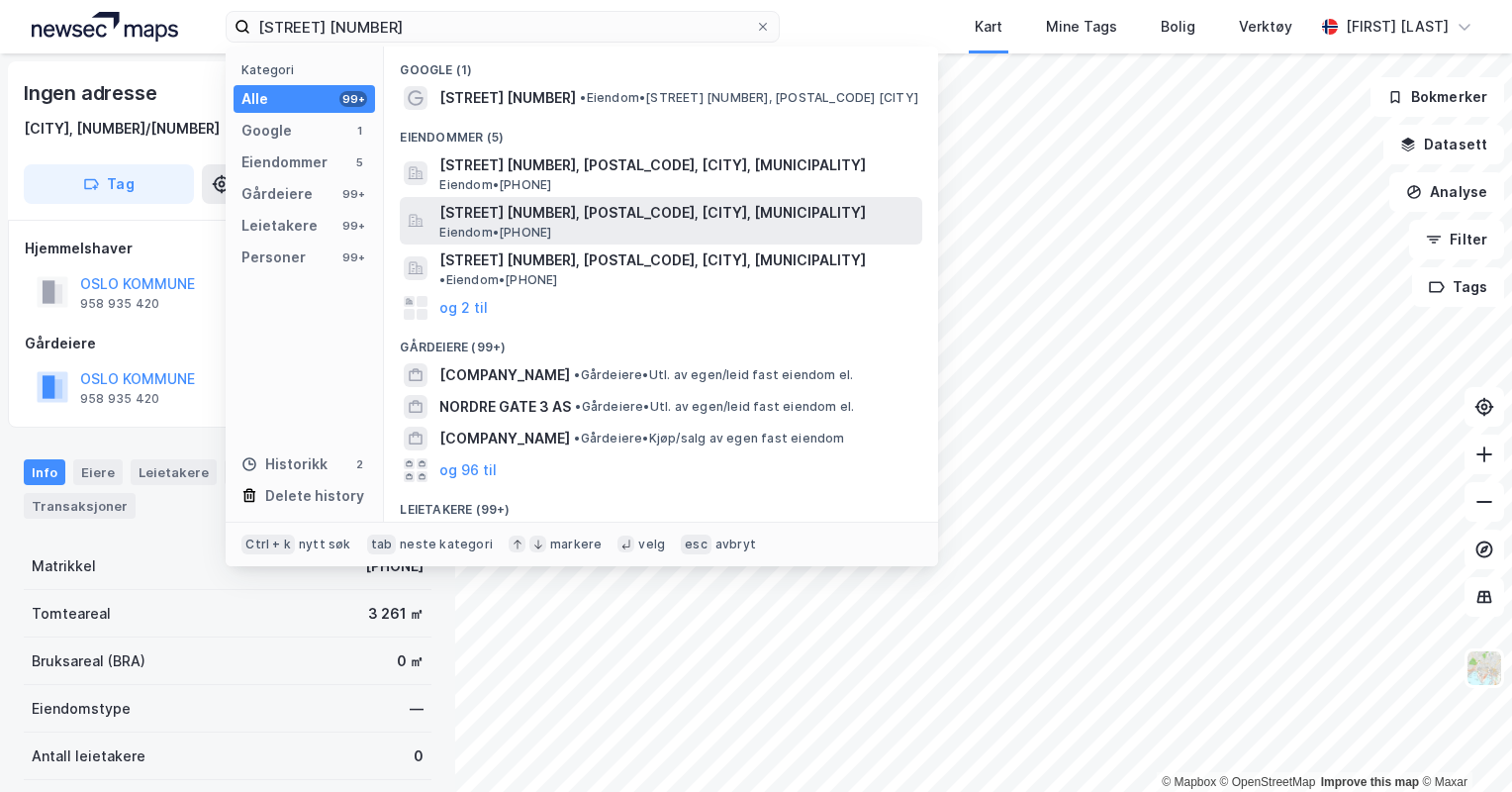 click on "[STREET] [NUMBER], [POSTAL_CODE], [CITY], [MUNICIPALITY]" at bounding box center (677, 213) 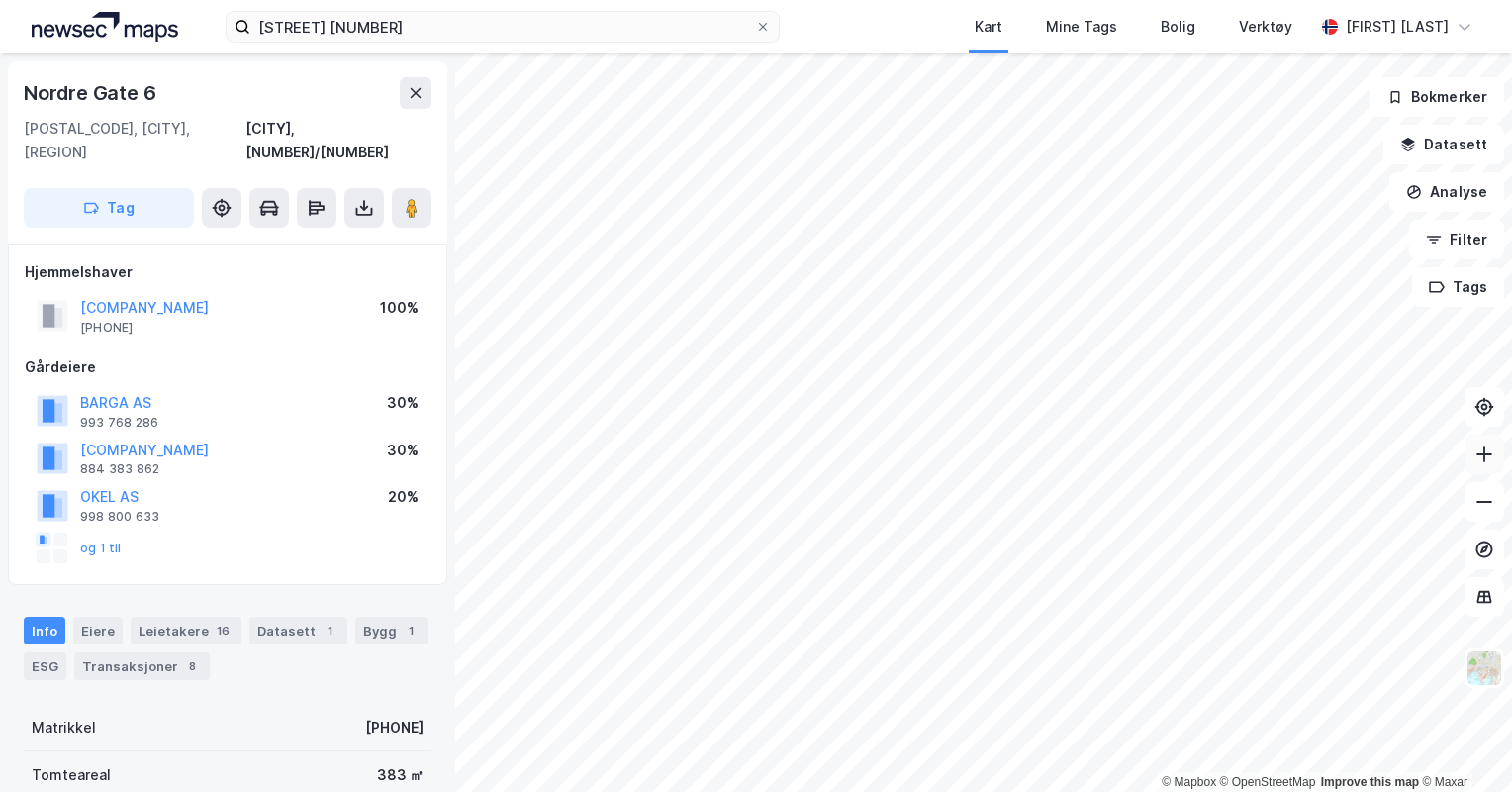 click 